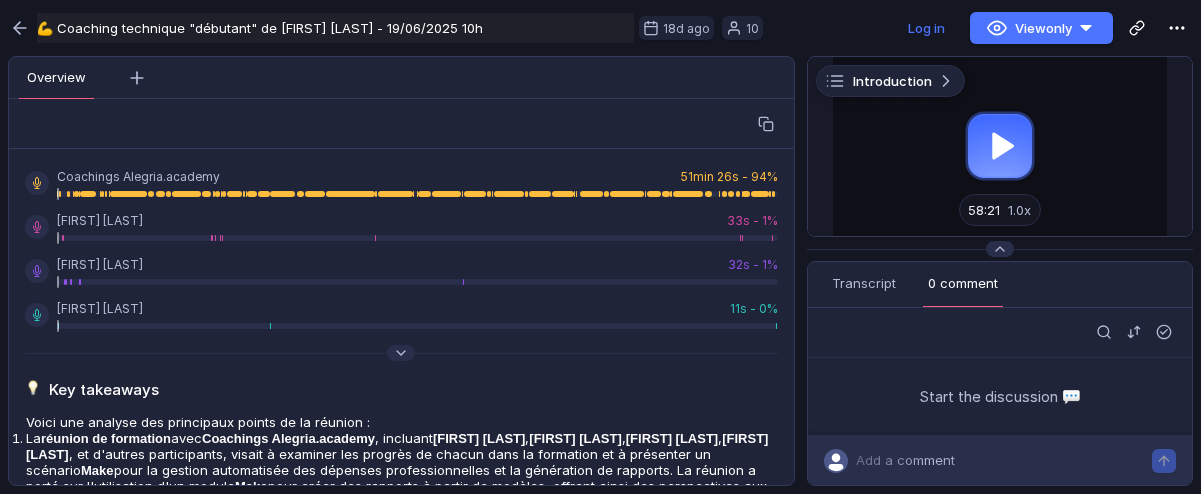 scroll, scrollTop: 0, scrollLeft: 0, axis: both 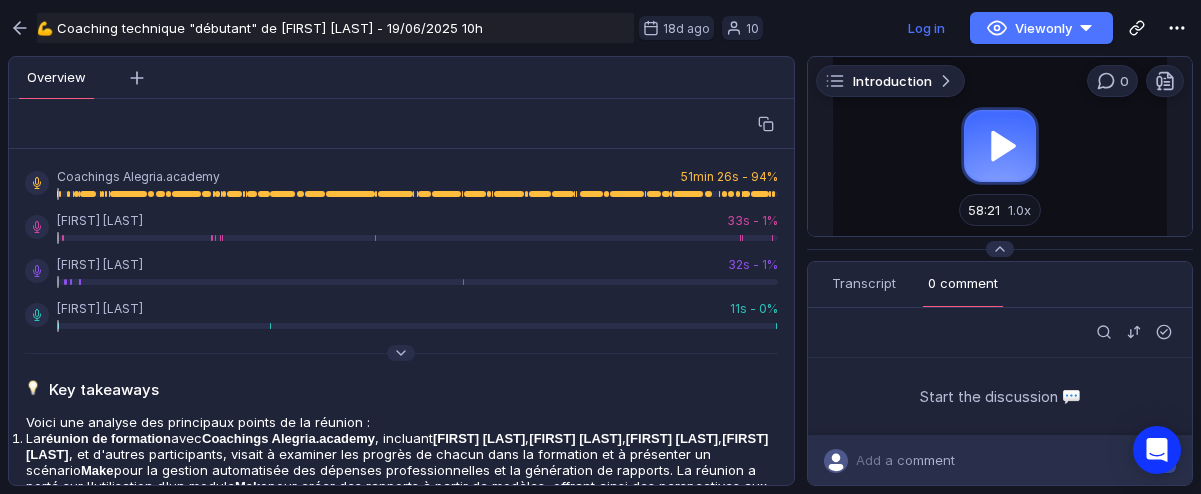 click at bounding box center [1000, 146] 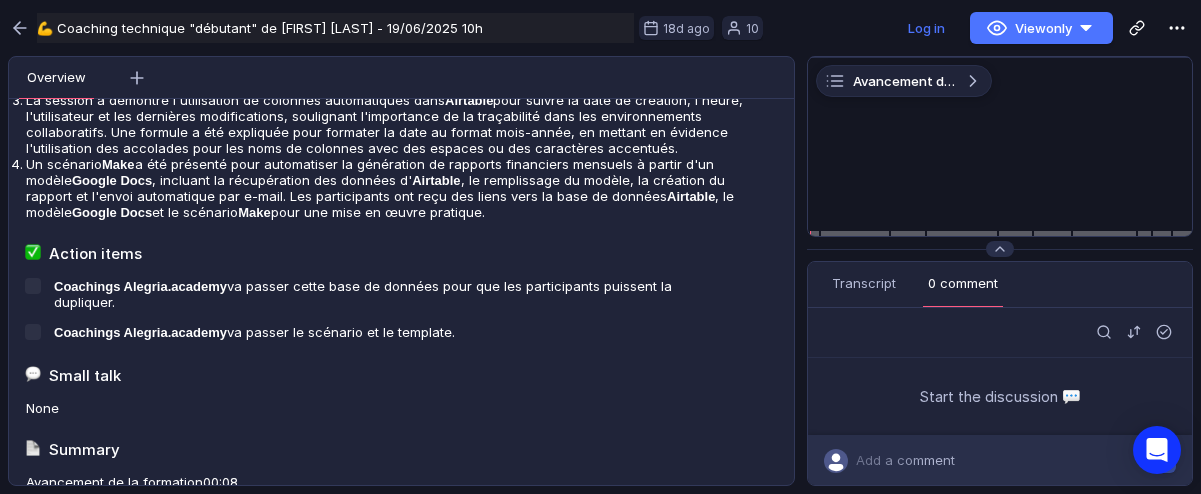 scroll, scrollTop: 480, scrollLeft: 0, axis: vertical 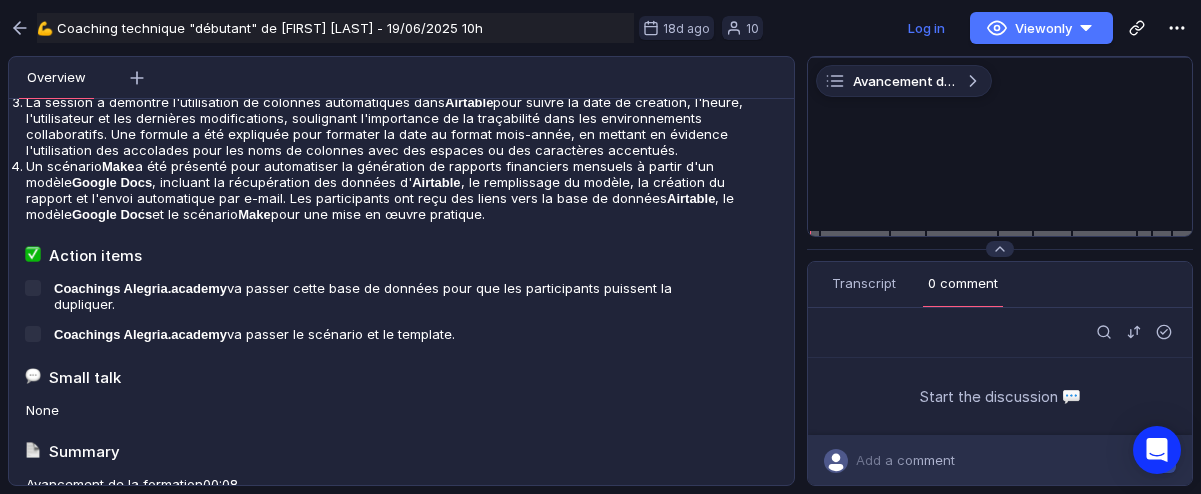 drag, startPoint x: 641, startPoint y: 317, endPoint x: 642, endPoint y: 184, distance: 133.00375 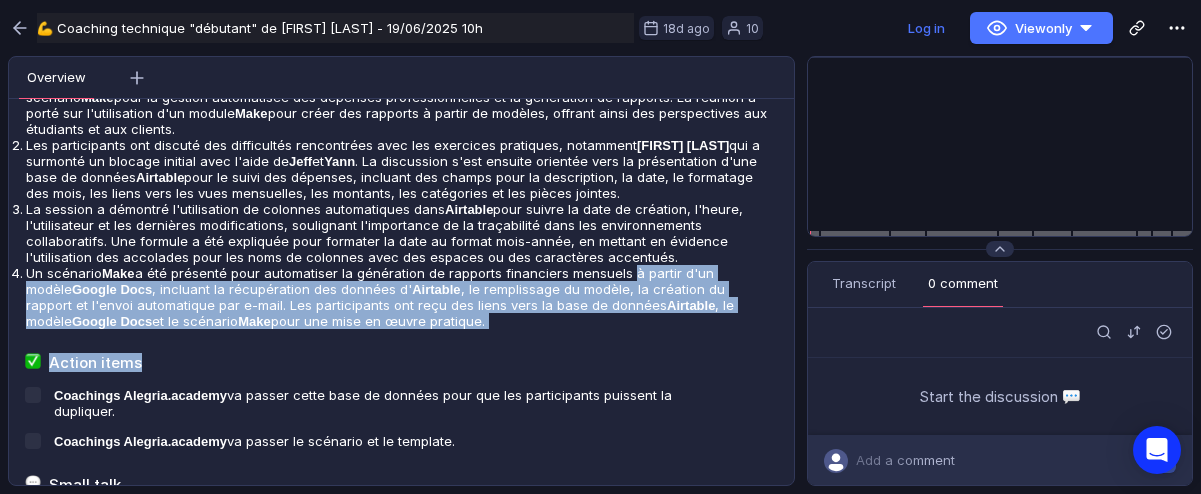 scroll, scrollTop: 0, scrollLeft: 0, axis: both 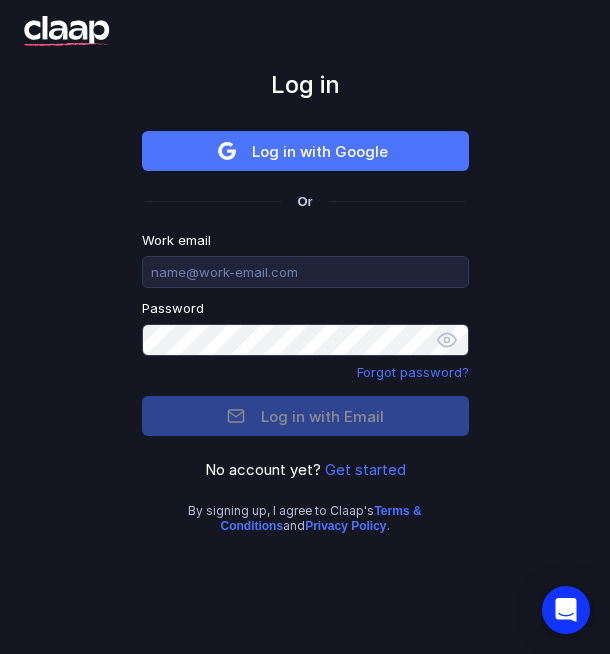 click on "Get started" at bounding box center (365, 469) 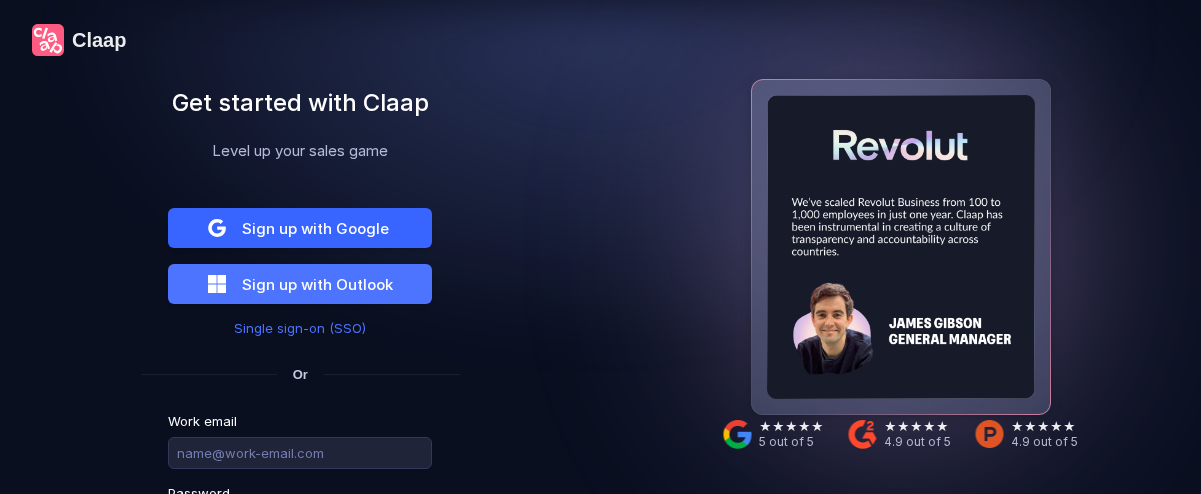 scroll, scrollTop: 0, scrollLeft: 0, axis: both 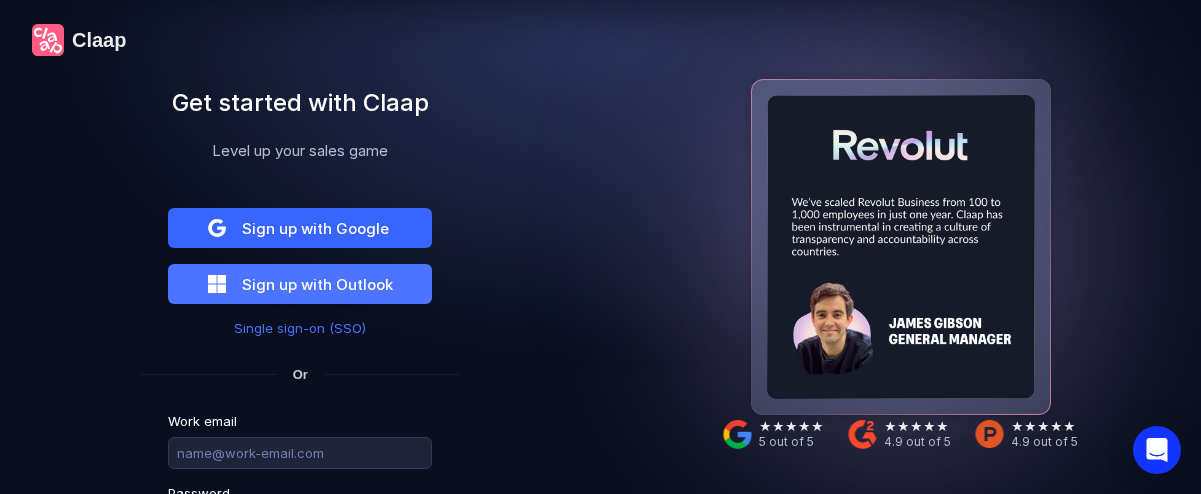 click on "Sign up with Google" at bounding box center (315, 228) 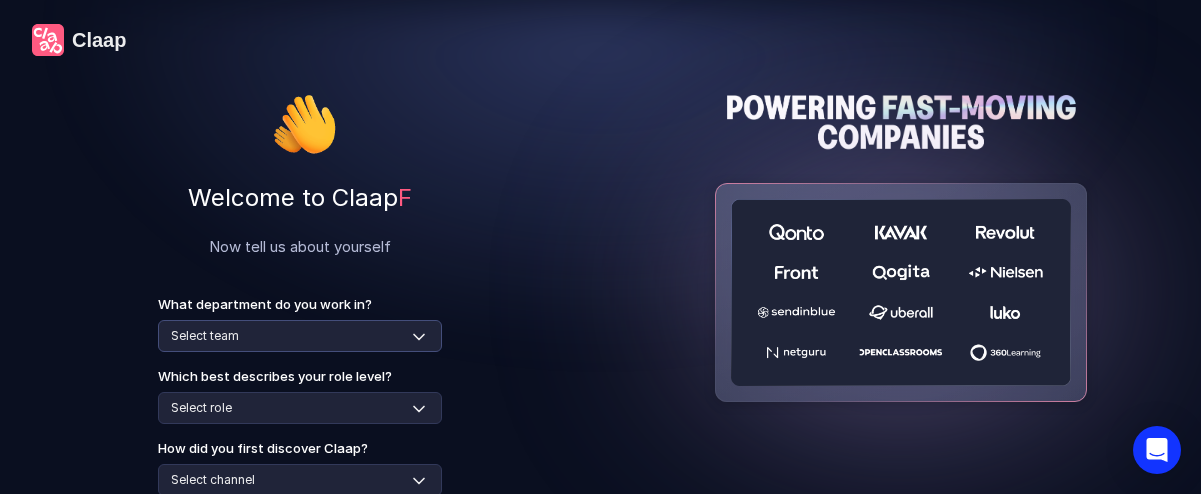 click on "Select team Sales Marketing Operations Customer Support Human Resources Product & Engineering Finance" at bounding box center [300, 336] 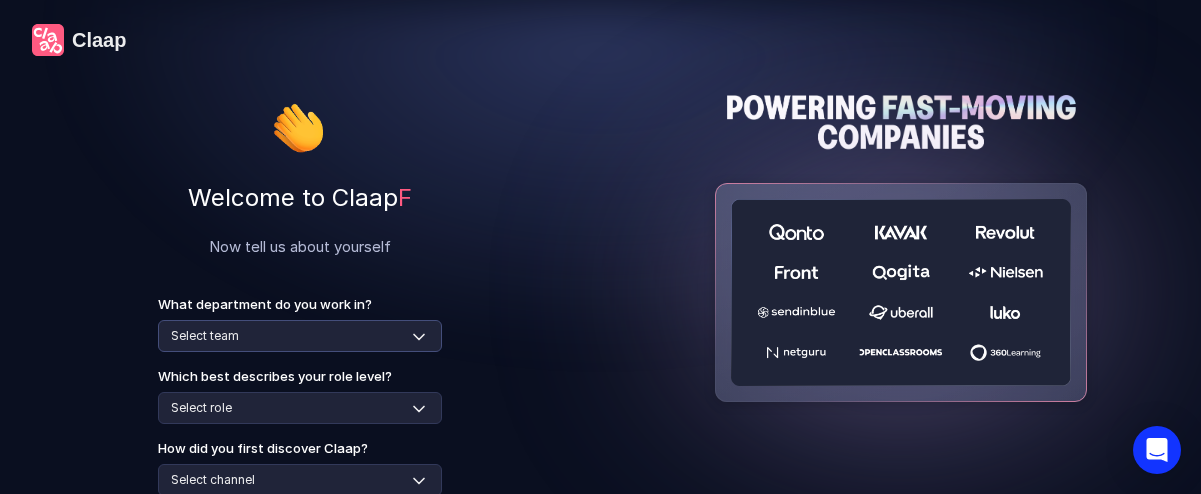select on "product-engineering" 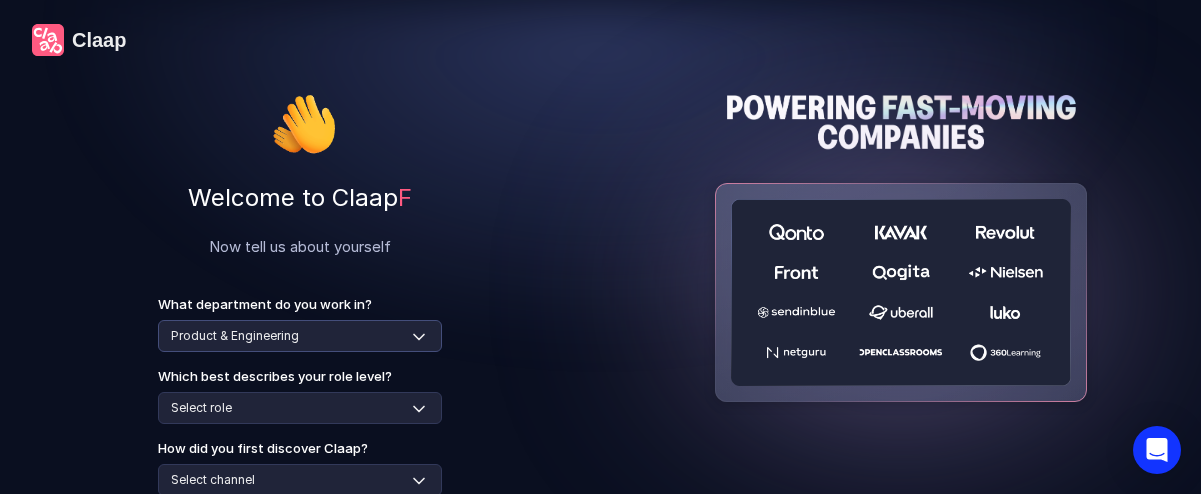 click on "Select team Sales Marketing Operations Customer Support Human Resources Product & Engineering Finance" at bounding box center [300, 336] 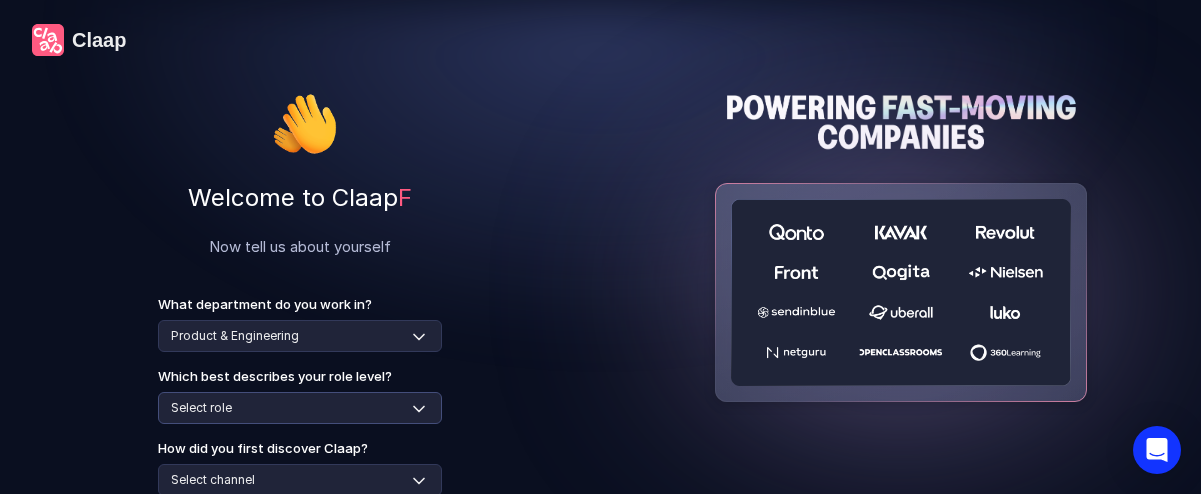 click on "Select role Individual Contributor / Team Member Manager / Team Leader Senior Leadership: Head of, Director, VP, ... Executive / C-suite" at bounding box center (300, 408) 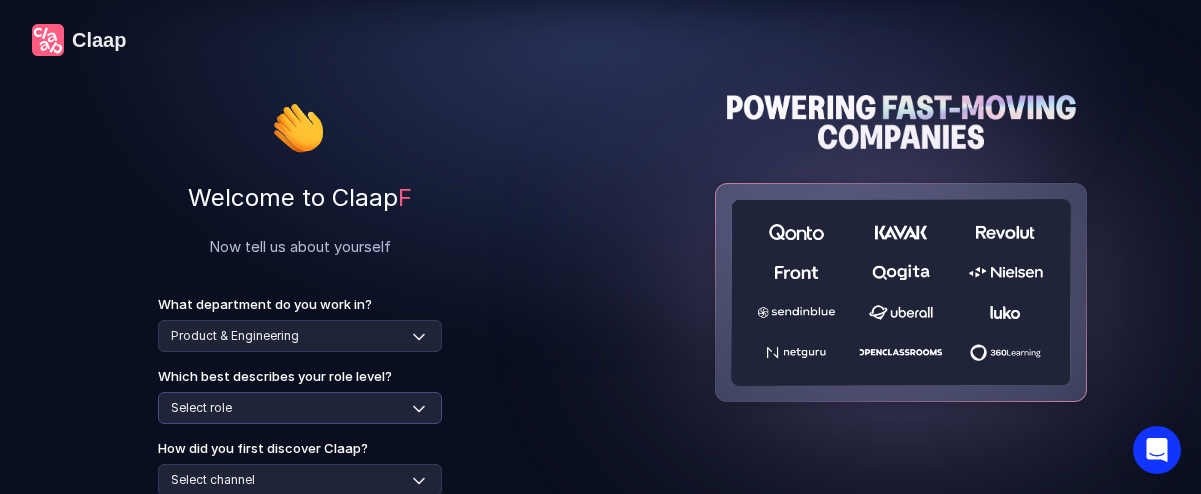 select on "individual-contributor" 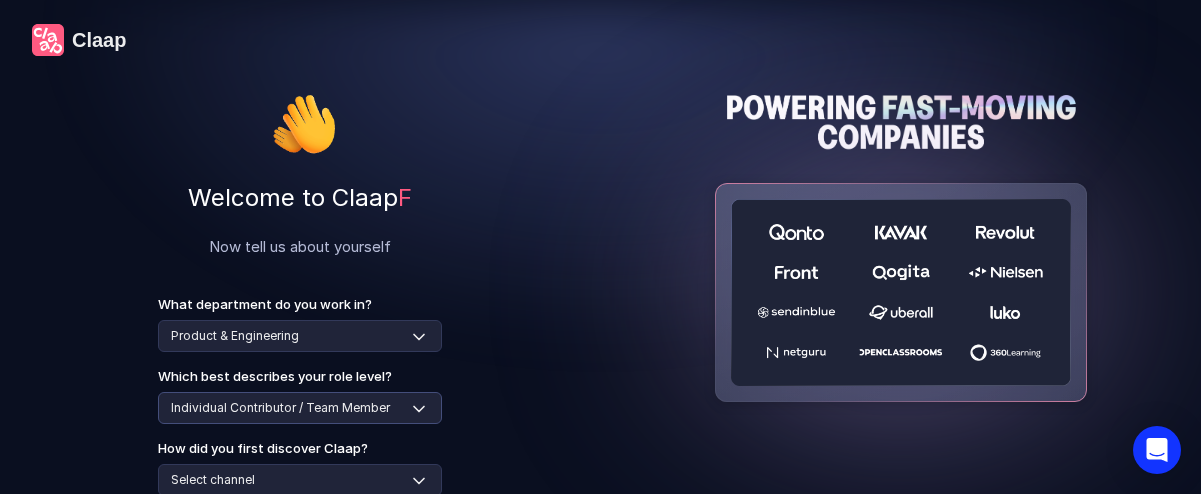 click on "Select role Individual Contributor / Team Member Manager / Team Leader Senior Leadership: Head of, Director, VP, ... Executive / C-suite" at bounding box center [300, 408] 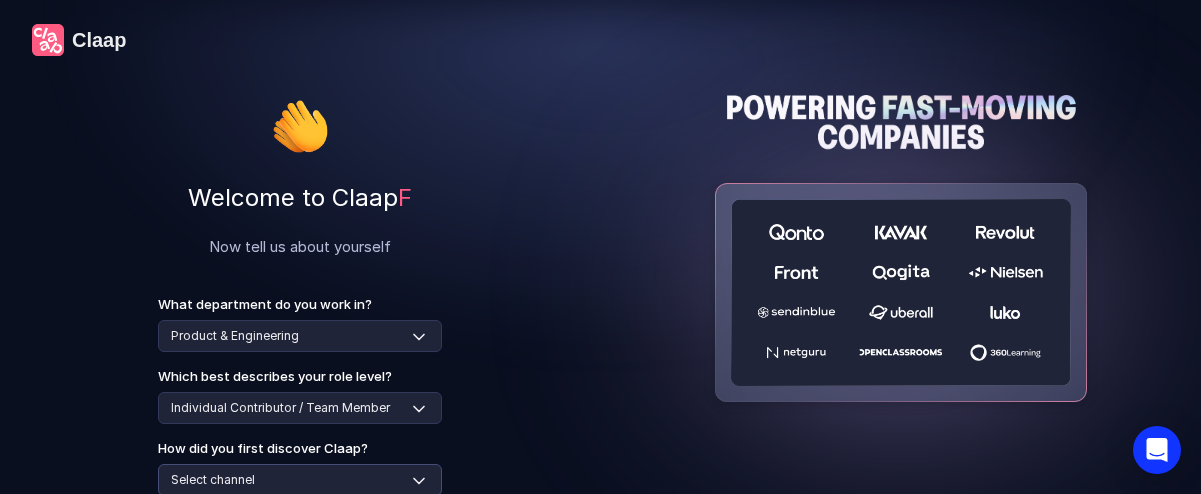 scroll, scrollTop: 2, scrollLeft: 0, axis: vertical 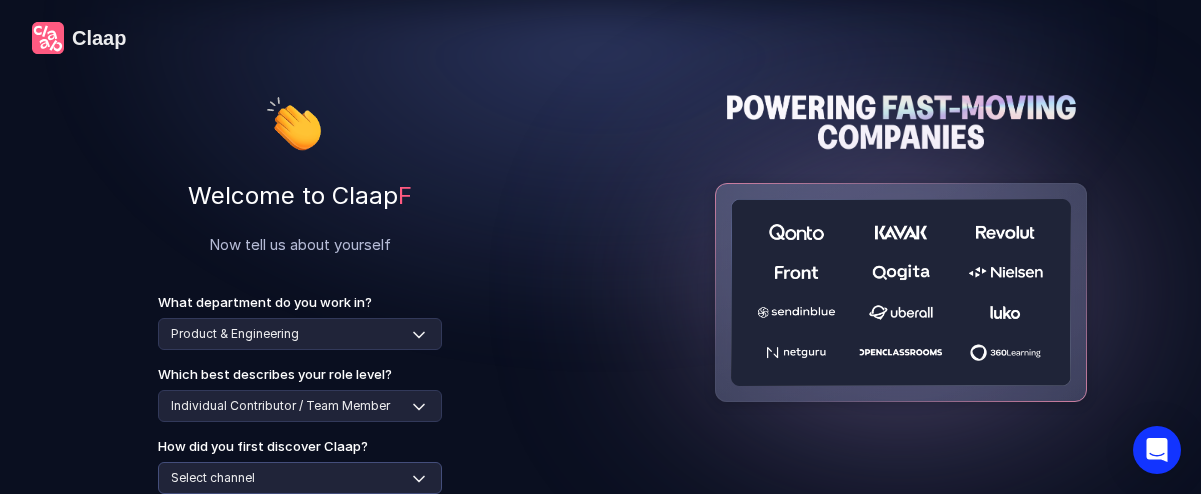 click on "Select channel Social media Youtube or banner advert Claap contacted me Friend or colleague recommendation Someone sent me a video with Claap Podcast or newsletter Google / Web search Product Hunt Other" at bounding box center (300, 478) 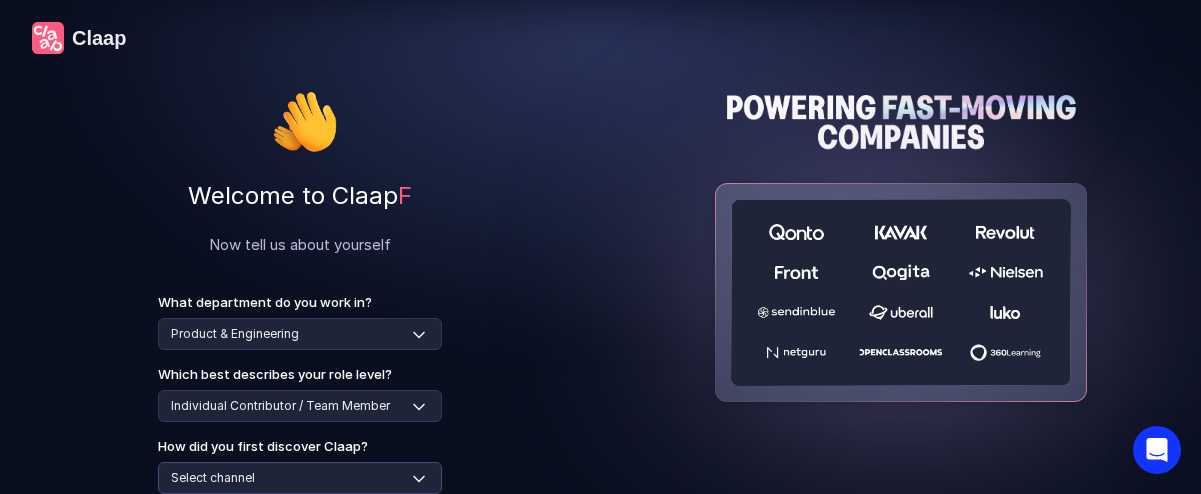 select on "other" 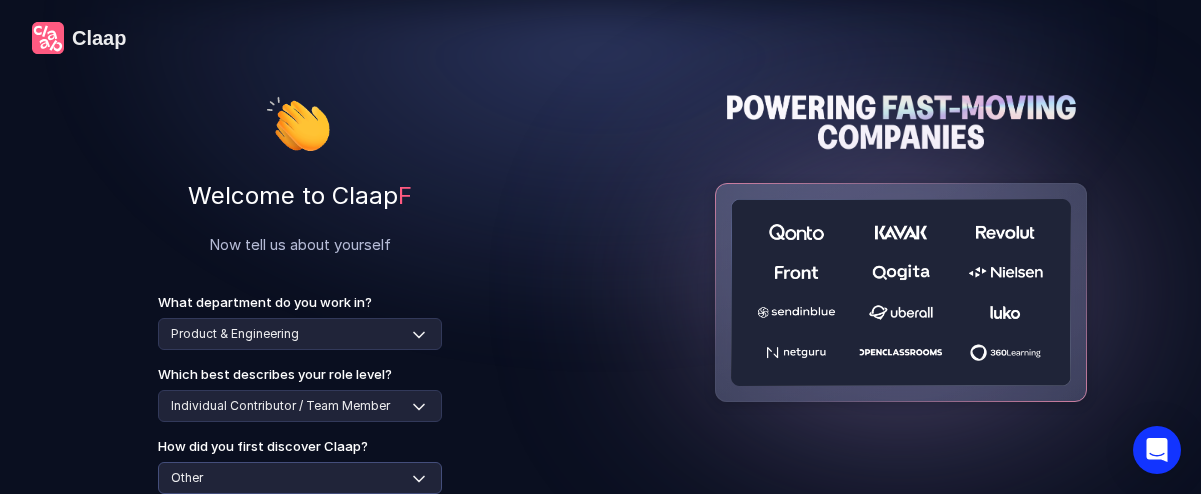 click on "Select channel Social media Youtube or banner advert Claap contacted me Friend or colleague recommendation Someone sent me a video with Claap Podcast or newsletter Google / Web search Product Hunt Other" at bounding box center (300, 478) 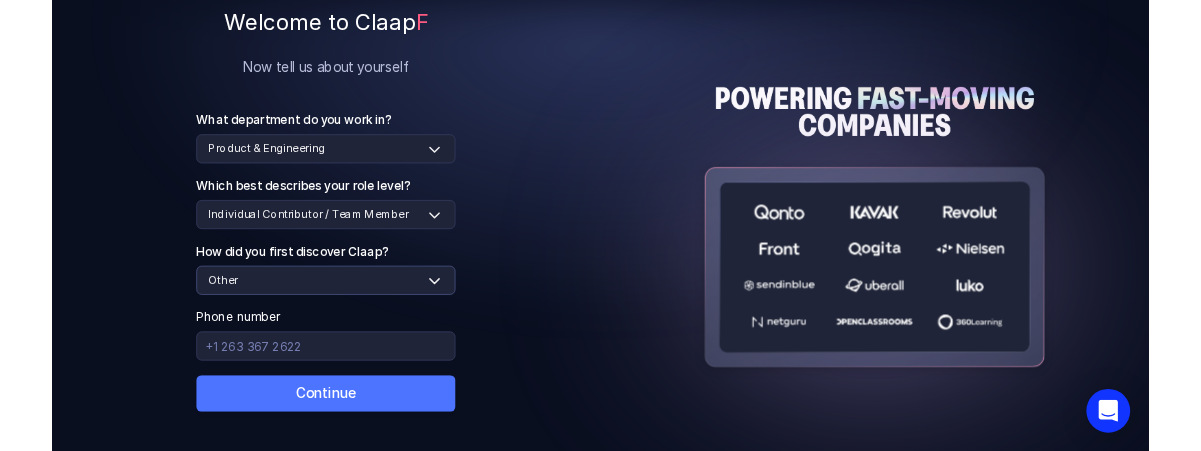 scroll, scrollTop: 178, scrollLeft: 0, axis: vertical 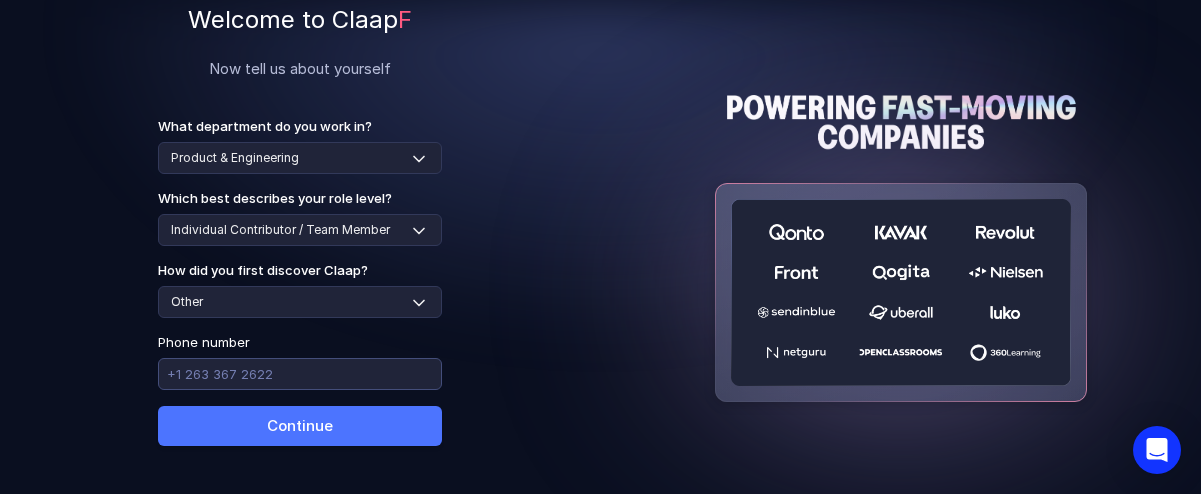click at bounding box center [300, 374] 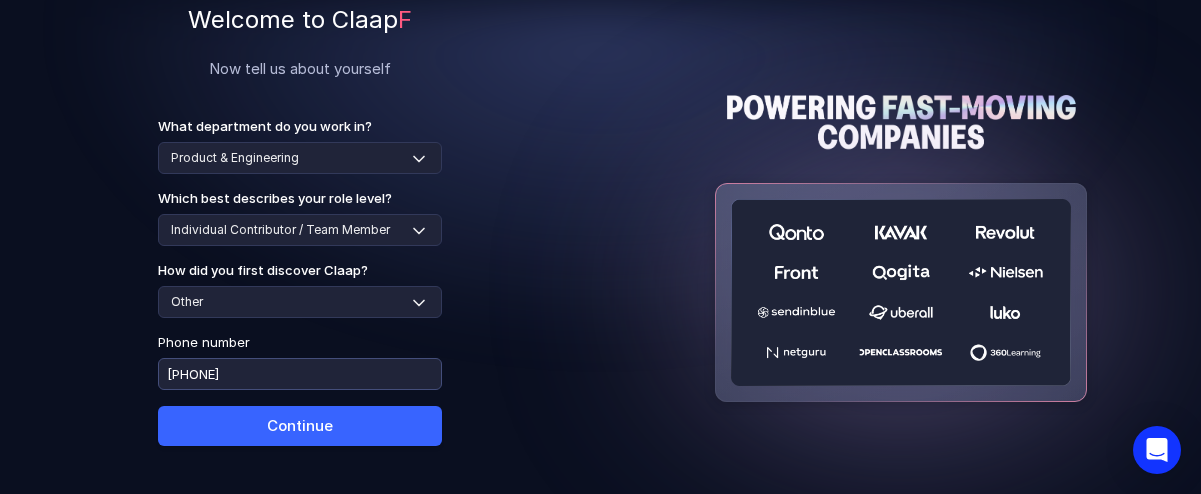 type on "+33679957932" 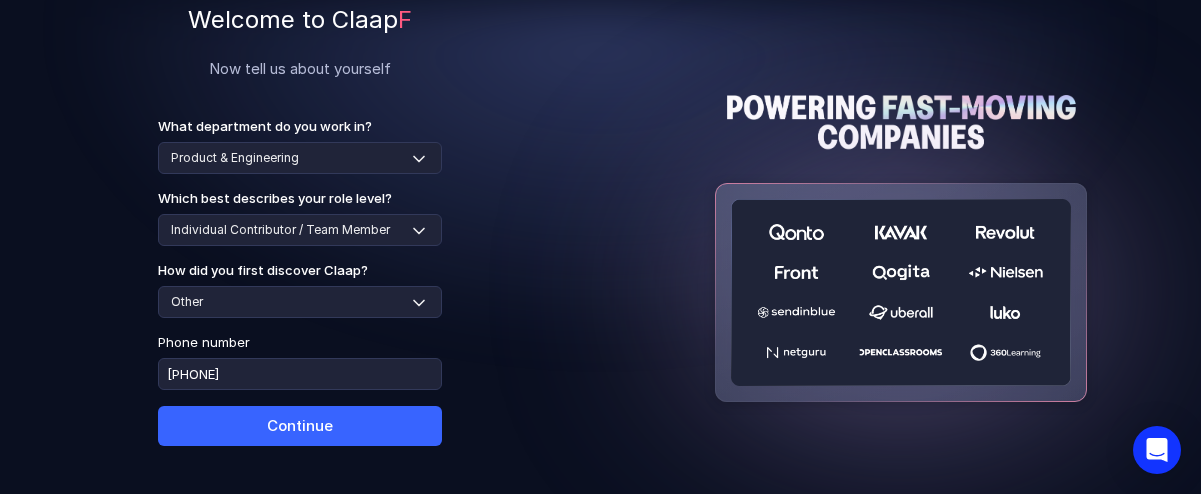 click on "Continue" at bounding box center (300, 426) 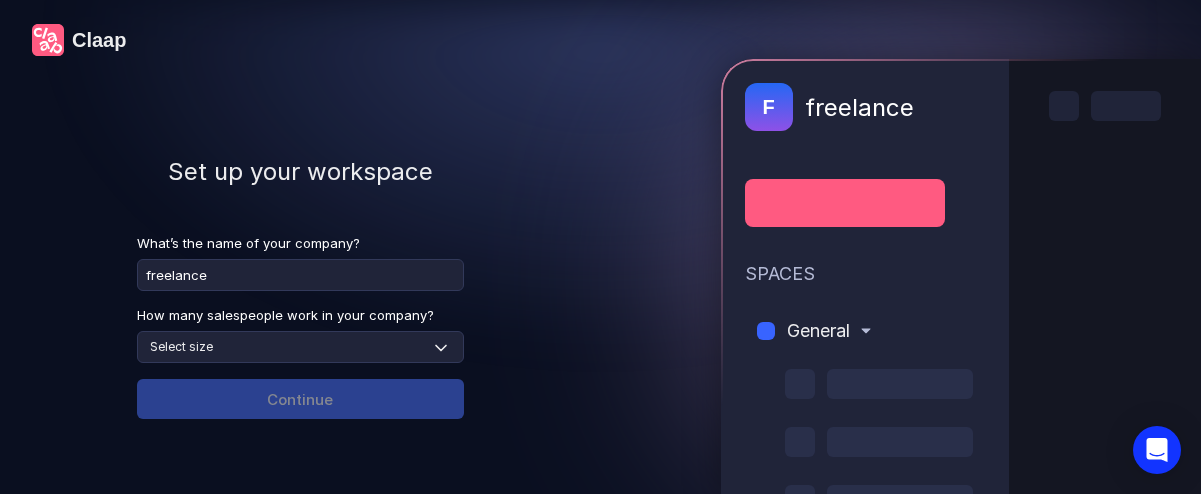type on "freelance" 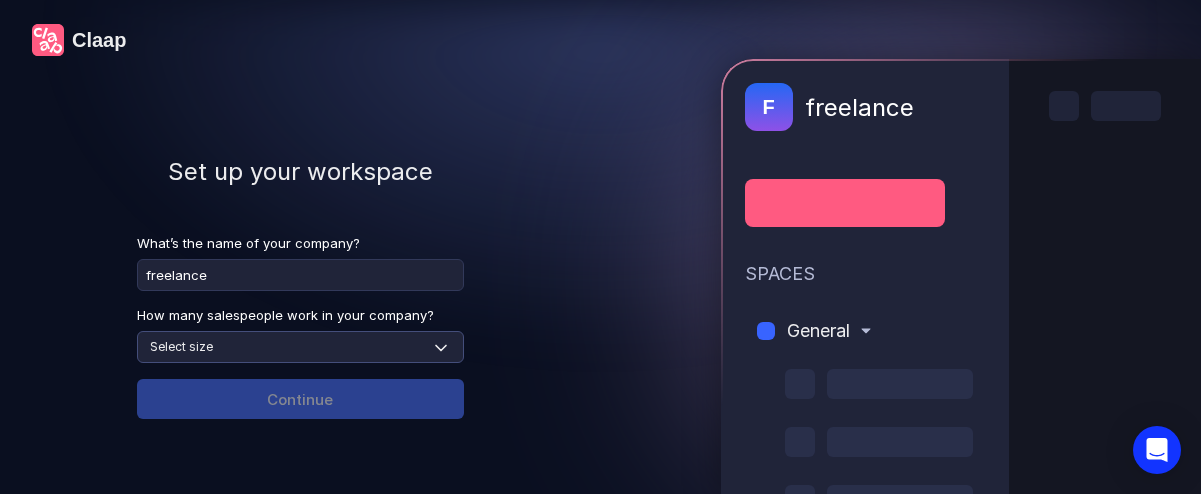 click on "Select size None 1-4 5-30 31-100 101-500 500+" at bounding box center (300, 347) 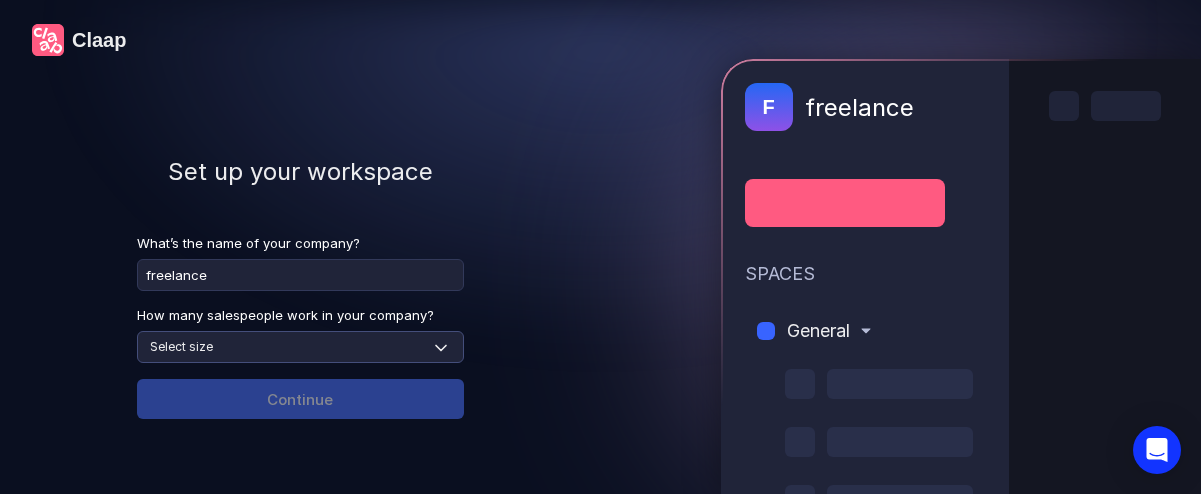 select on "1-4" 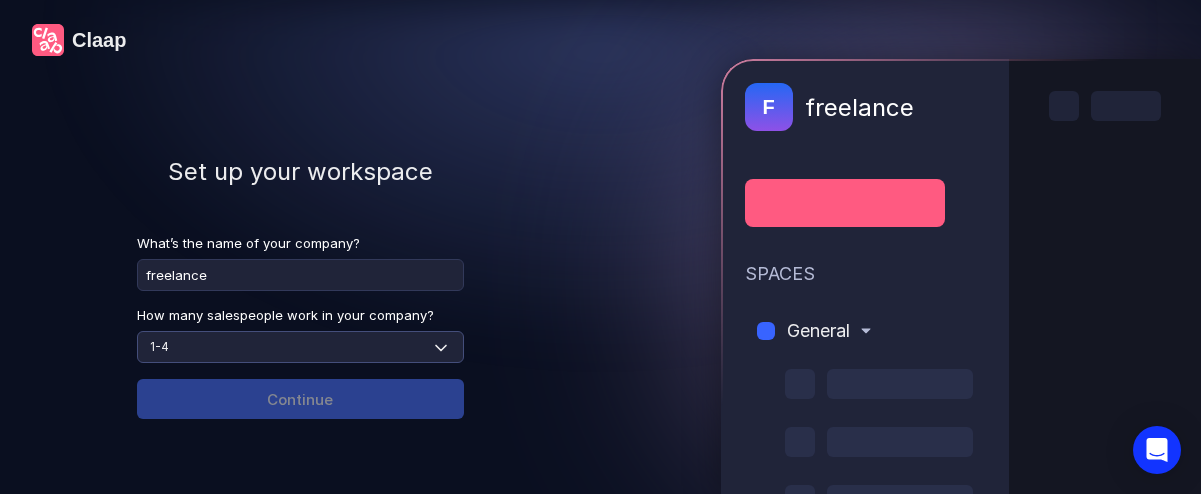 click on "Select size None 1-4 5-30 31-100 101-500 500+" at bounding box center (300, 347) 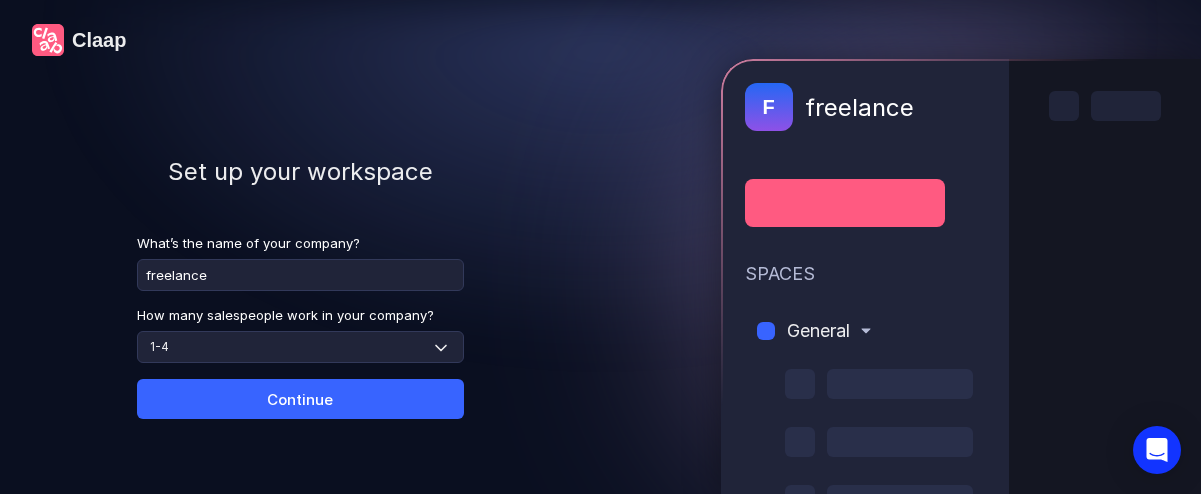 click on "Continue" at bounding box center (300, 399) 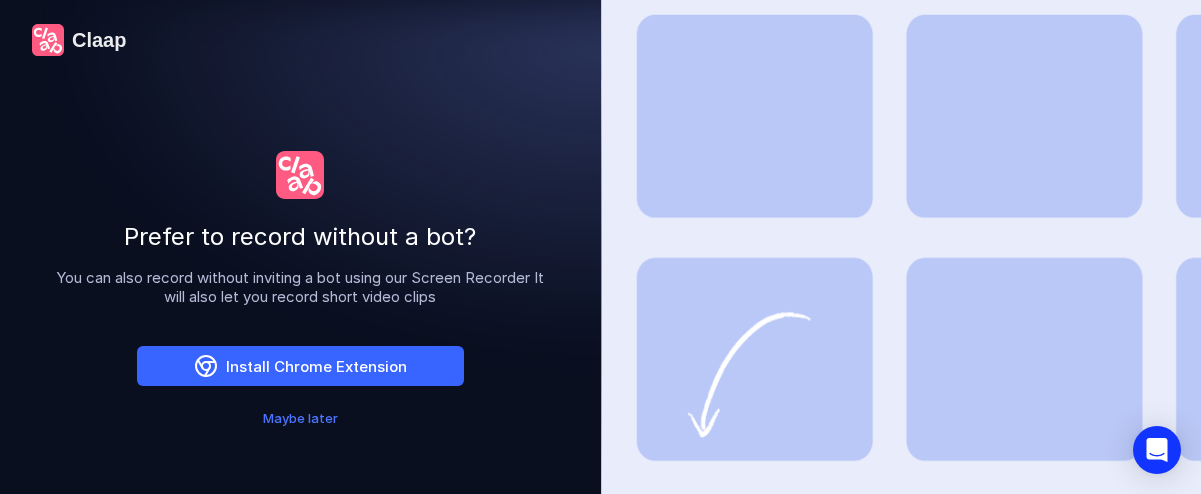 click on "Install Chrome Extension" at bounding box center (300, 366) 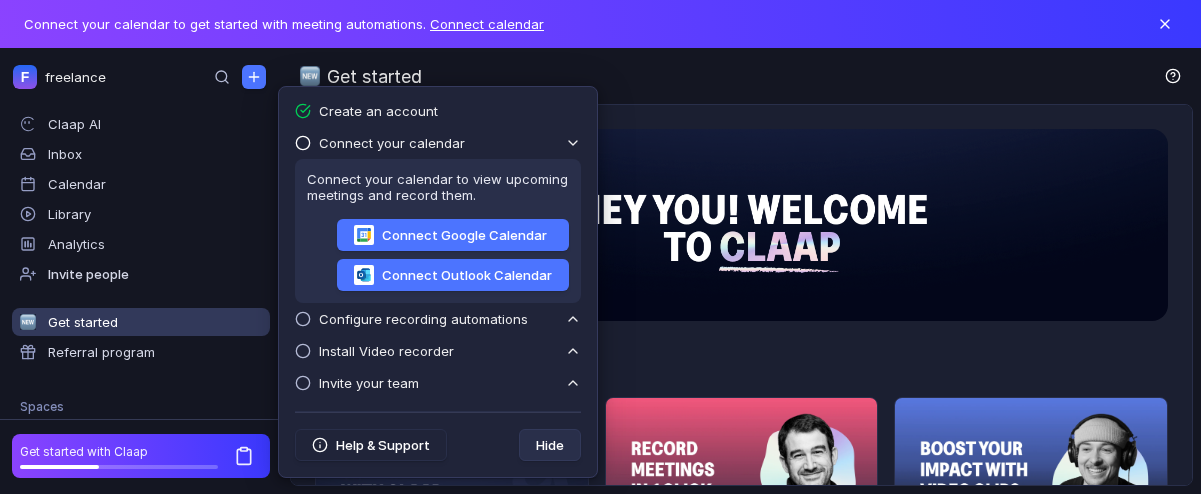 scroll, scrollTop: 0, scrollLeft: 0, axis: both 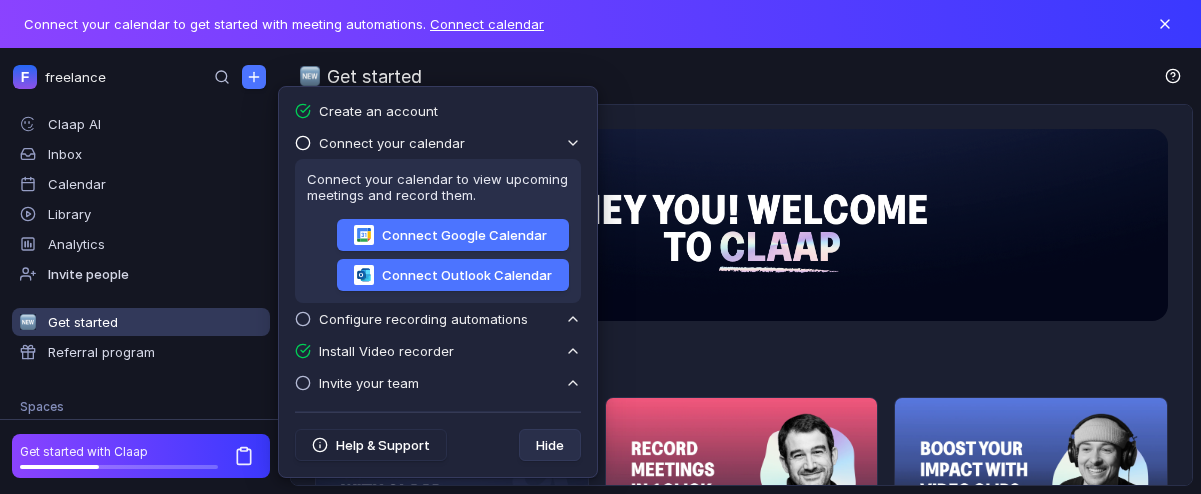 click on "Get started" at bounding box center [745, 76] 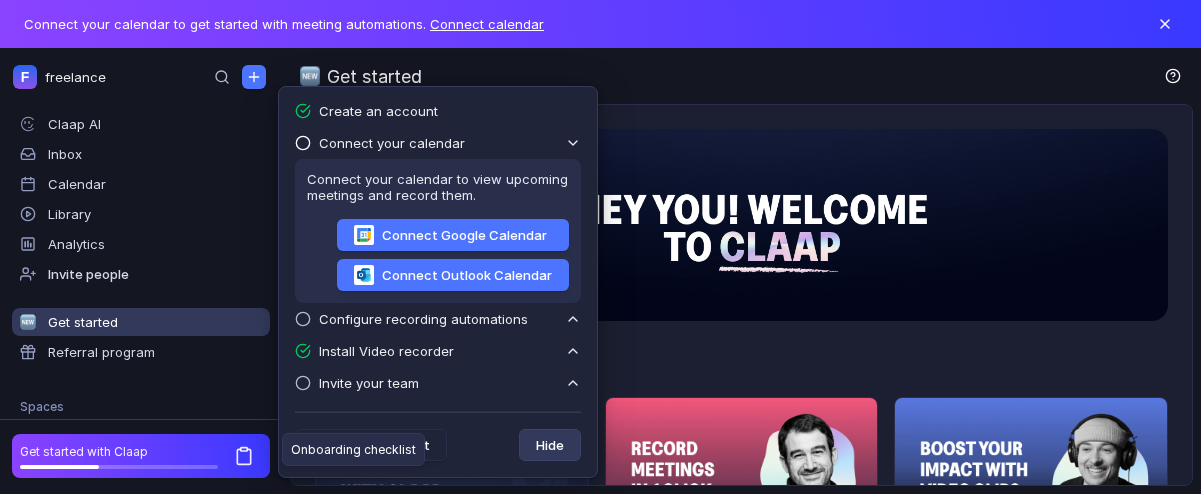 click on "Hide" at bounding box center [550, 445] 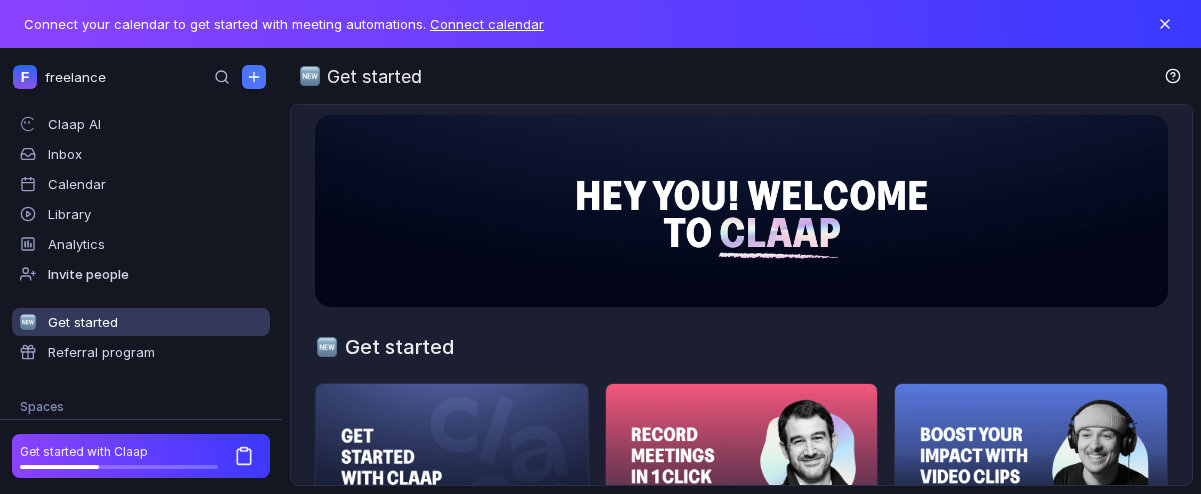 scroll, scrollTop: 0, scrollLeft: 0, axis: both 